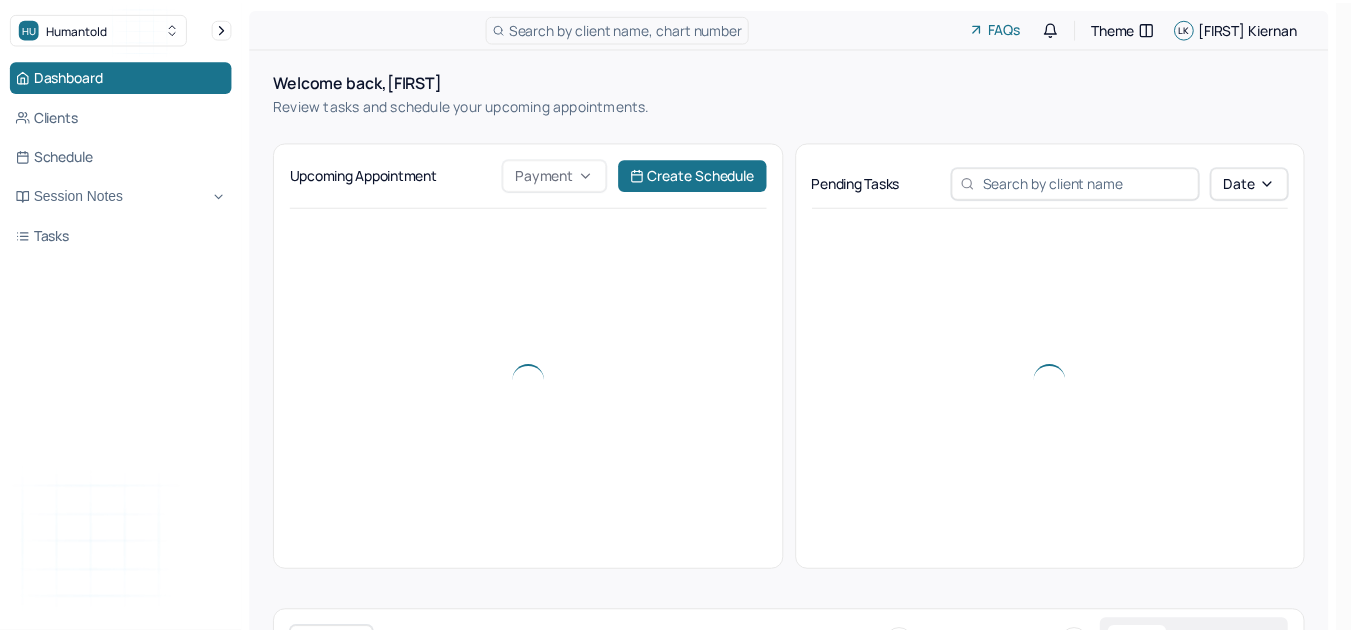 scroll, scrollTop: 0, scrollLeft: 0, axis: both 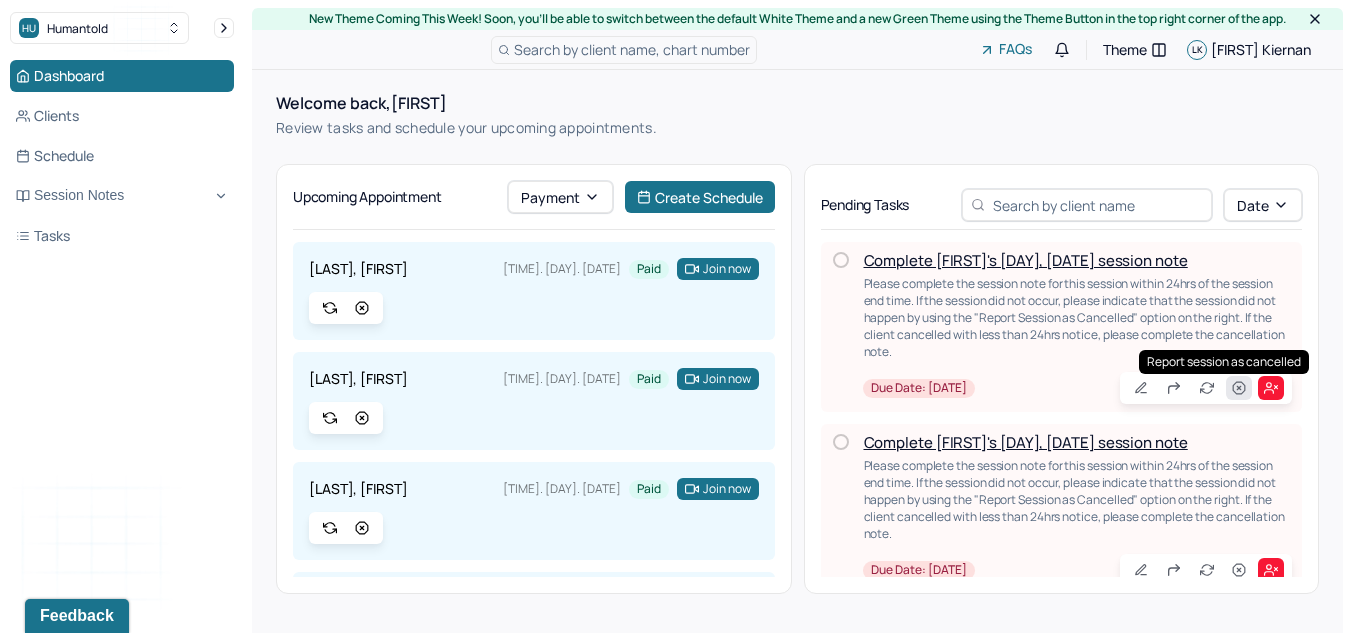click 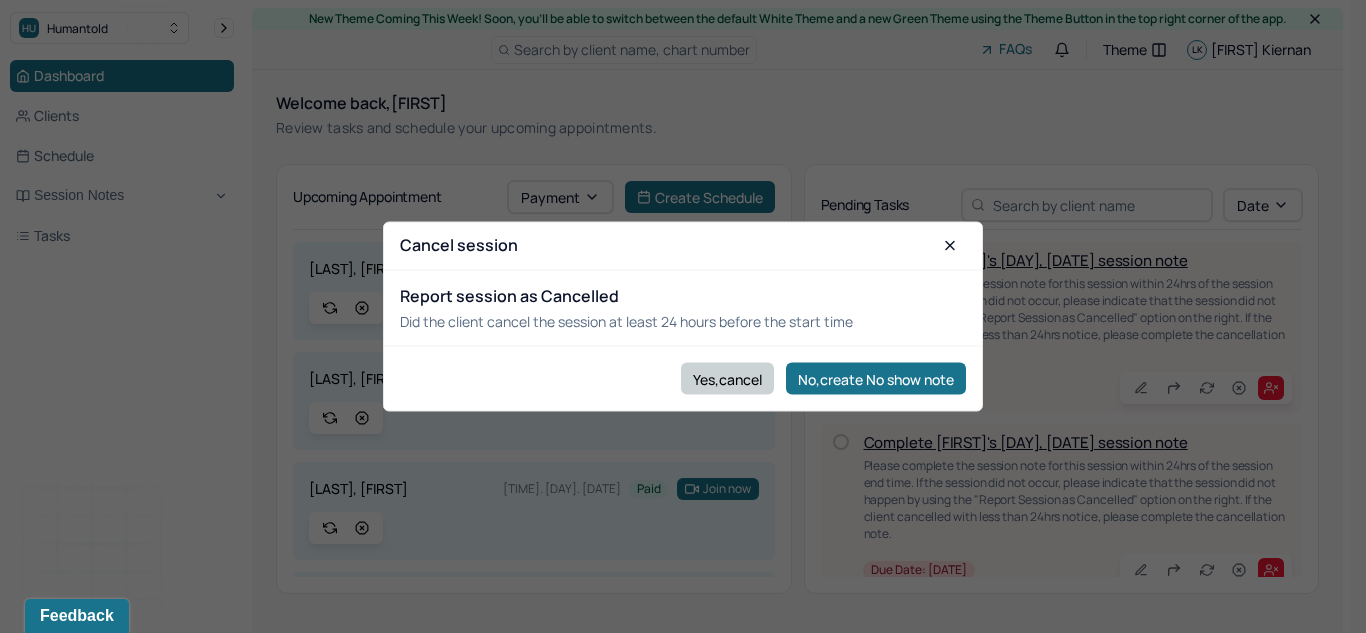 drag, startPoint x: 742, startPoint y: 383, endPoint x: 712, endPoint y: 370, distance: 32.695564 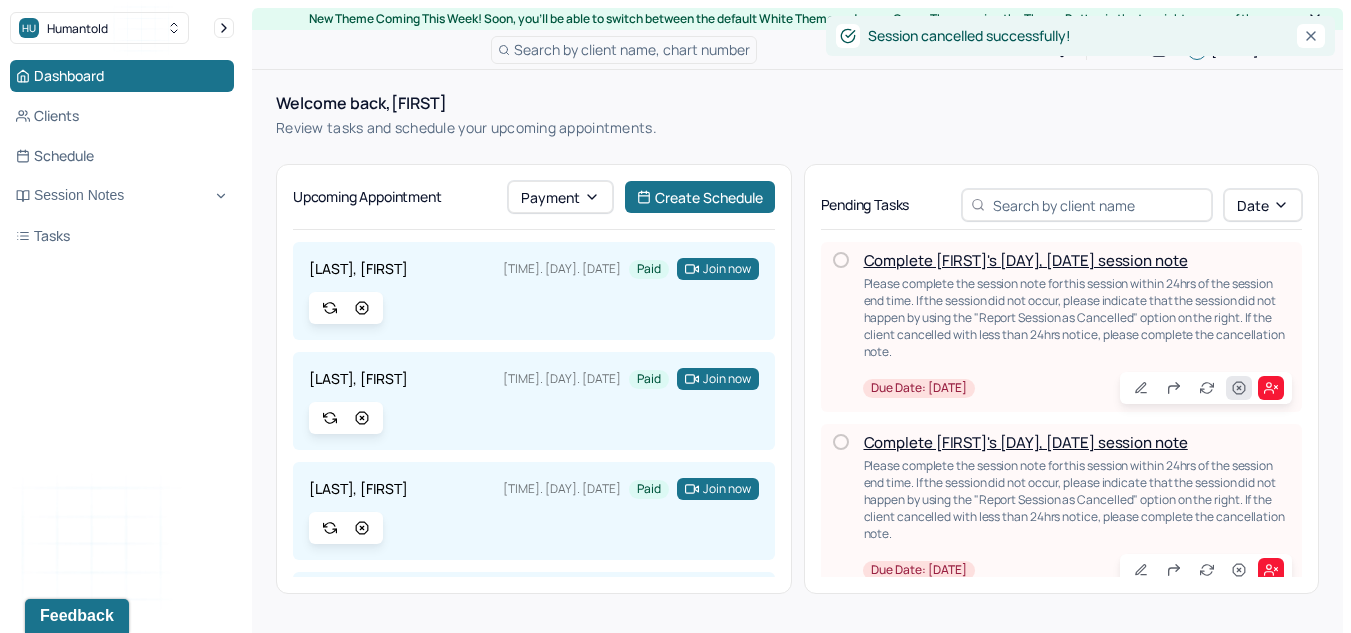 click at bounding box center (1239, 388) 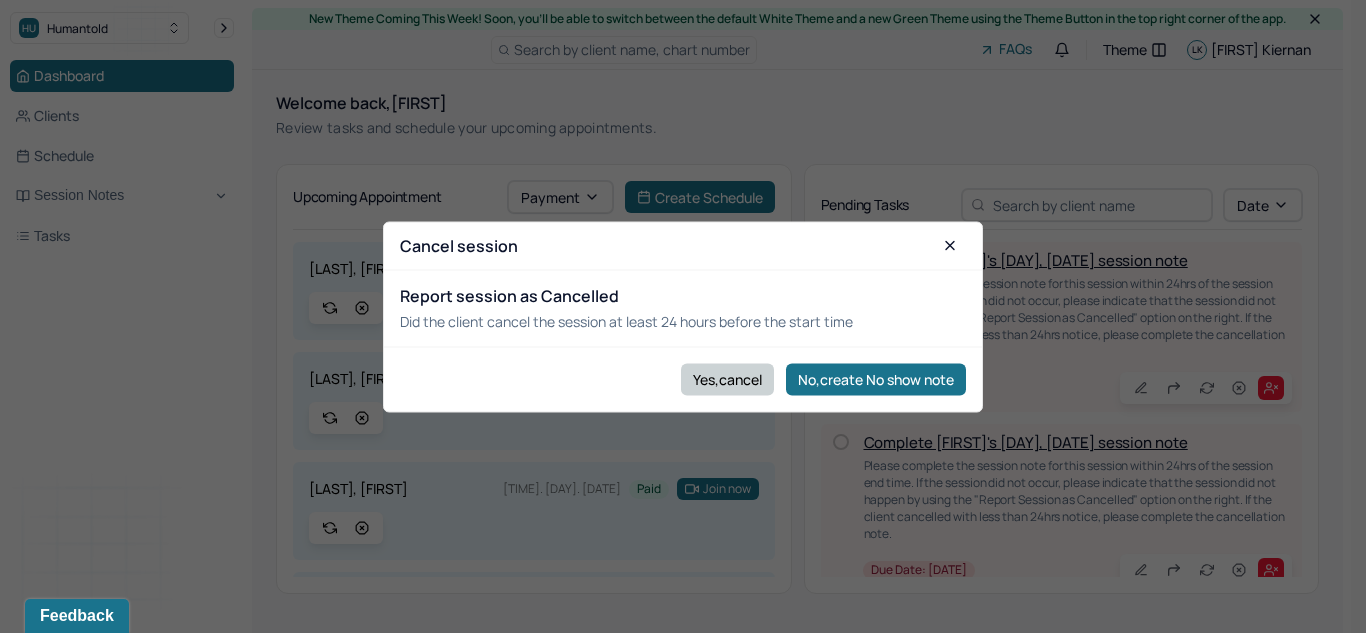 click on "Yes,cancel" at bounding box center [727, 379] 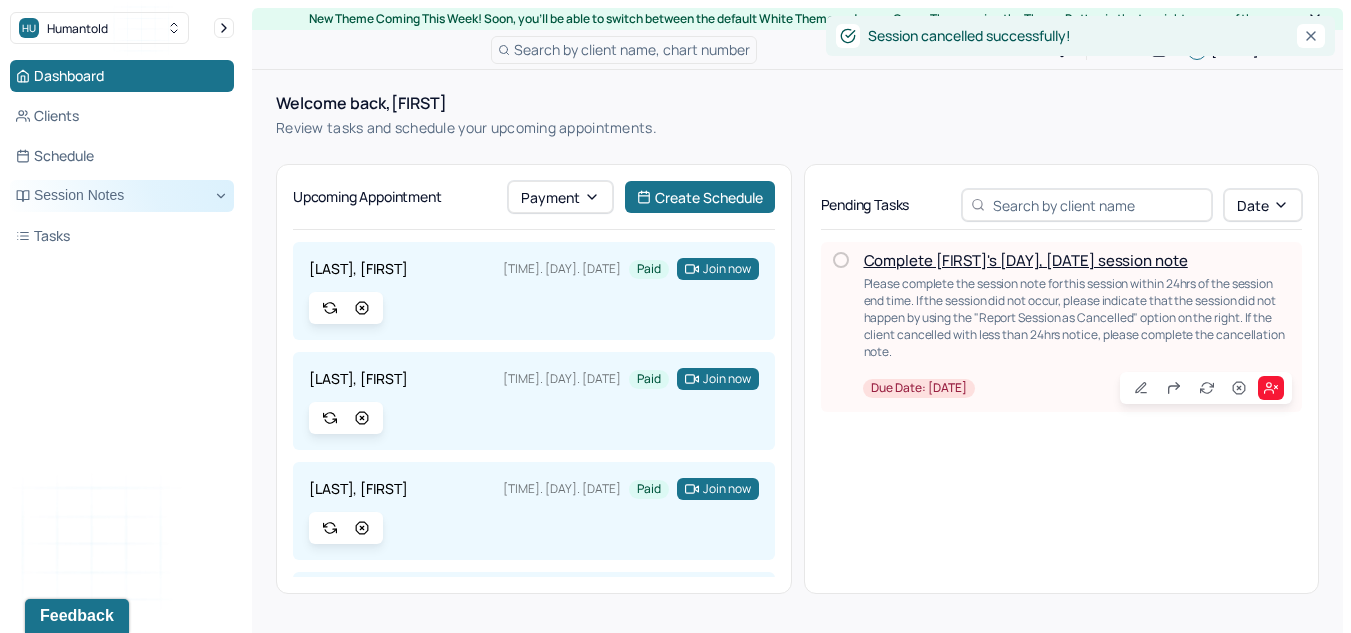 click on "Session Notes" at bounding box center [122, 196] 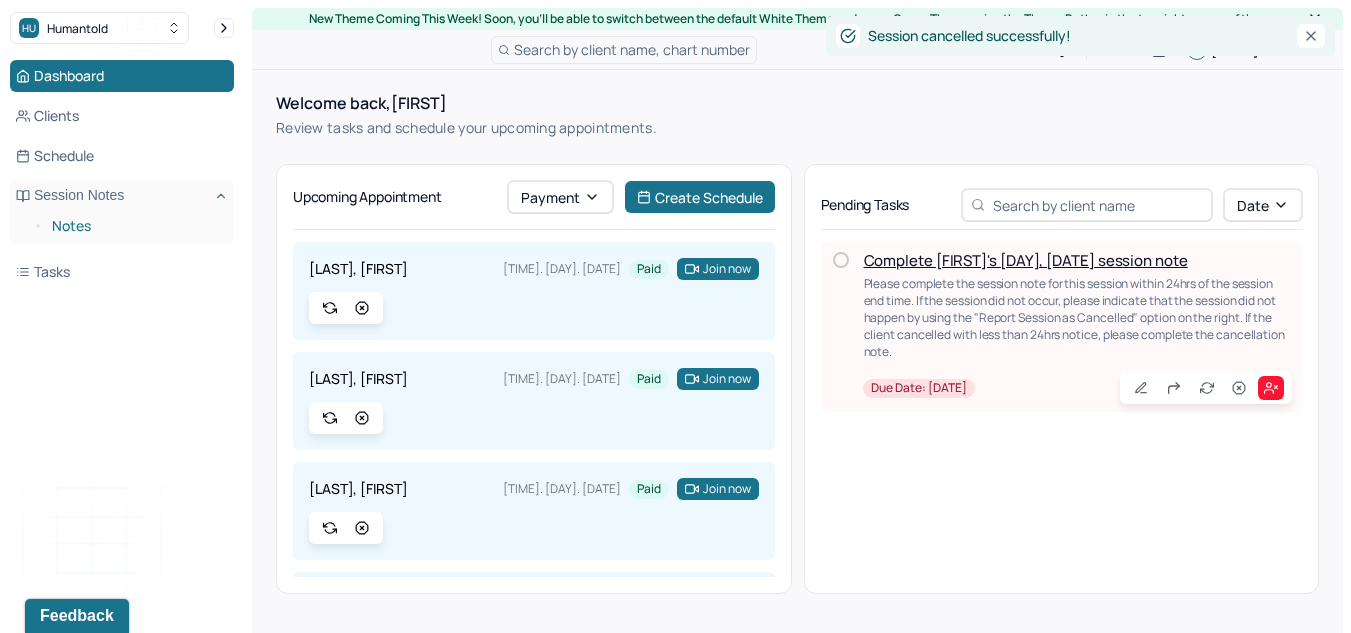 click on "Notes" at bounding box center (135, 226) 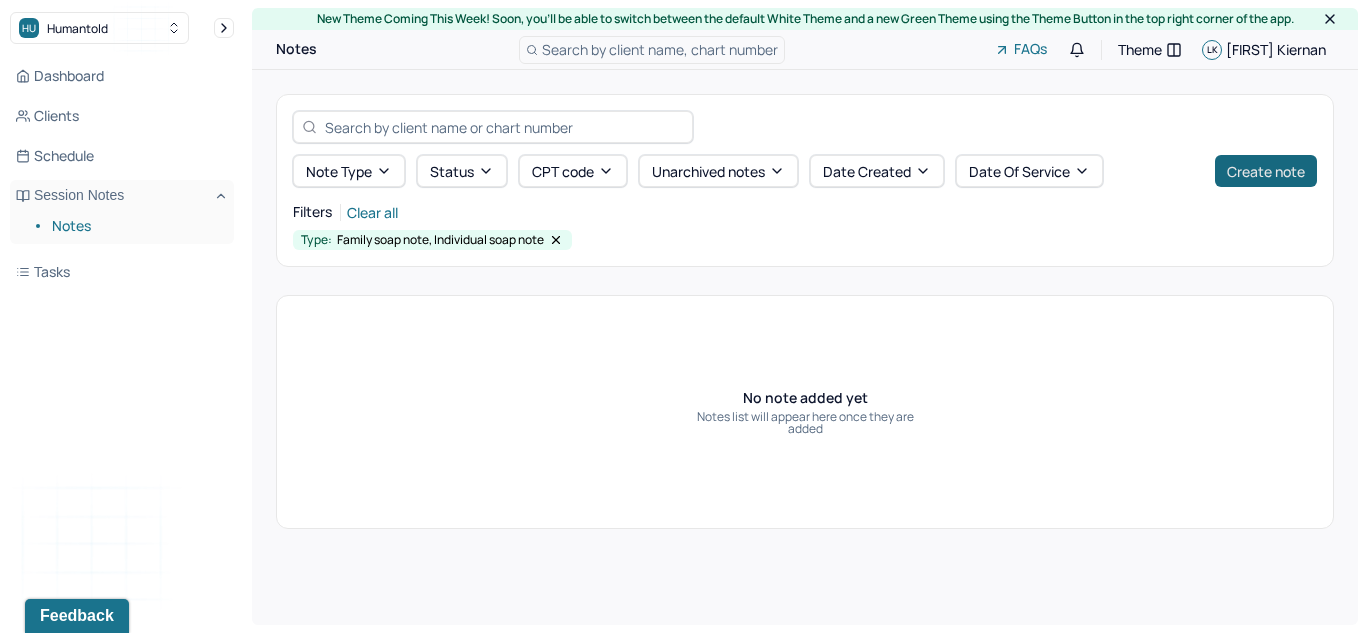click on "Create note" at bounding box center (1266, 171) 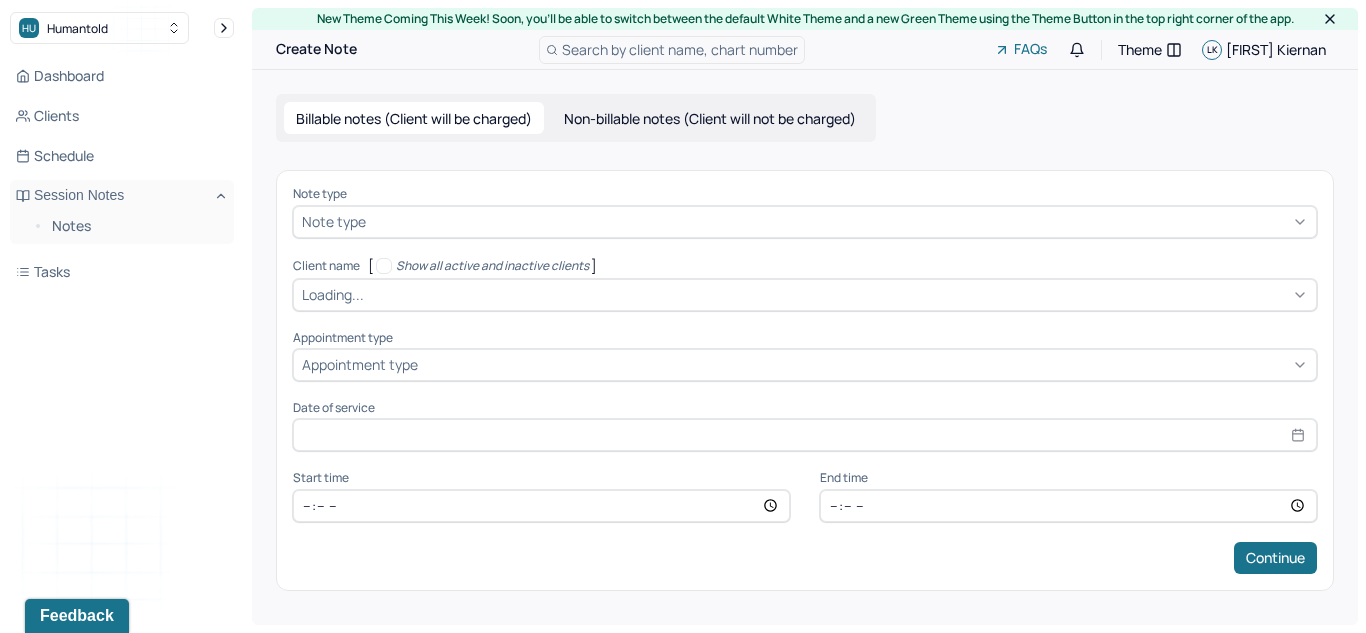 click on "Note type" at bounding box center [805, 222] 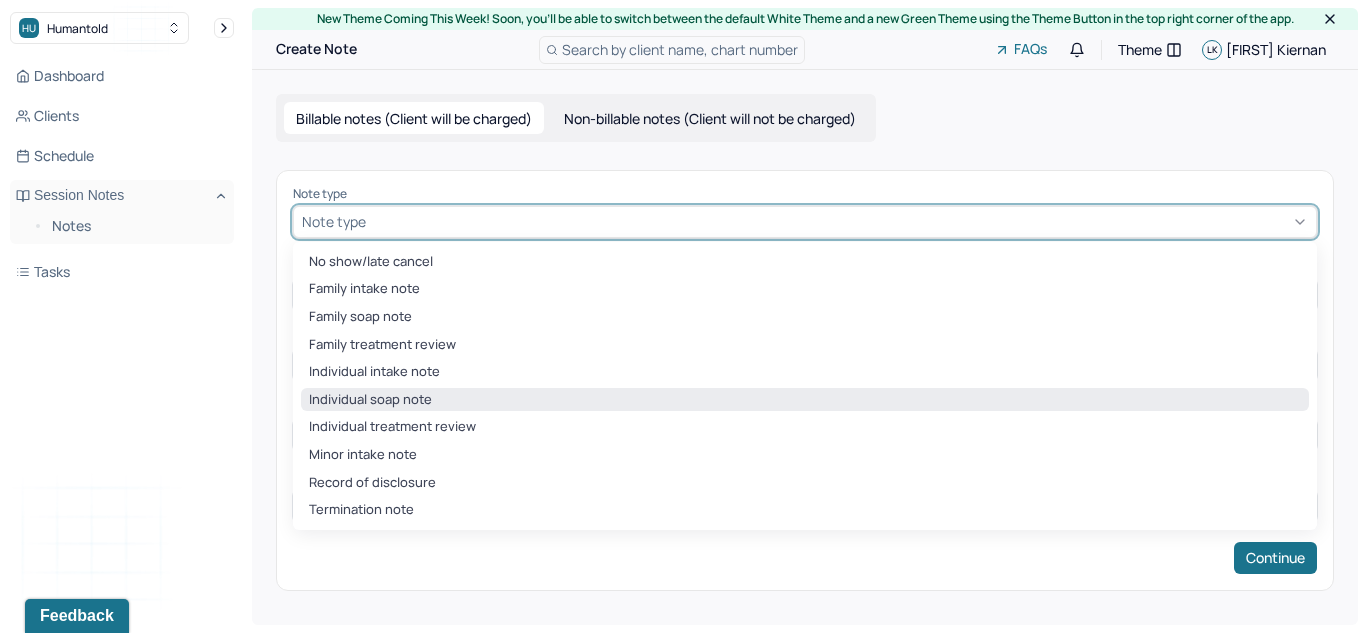 click on "Individual soap note" at bounding box center [805, 400] 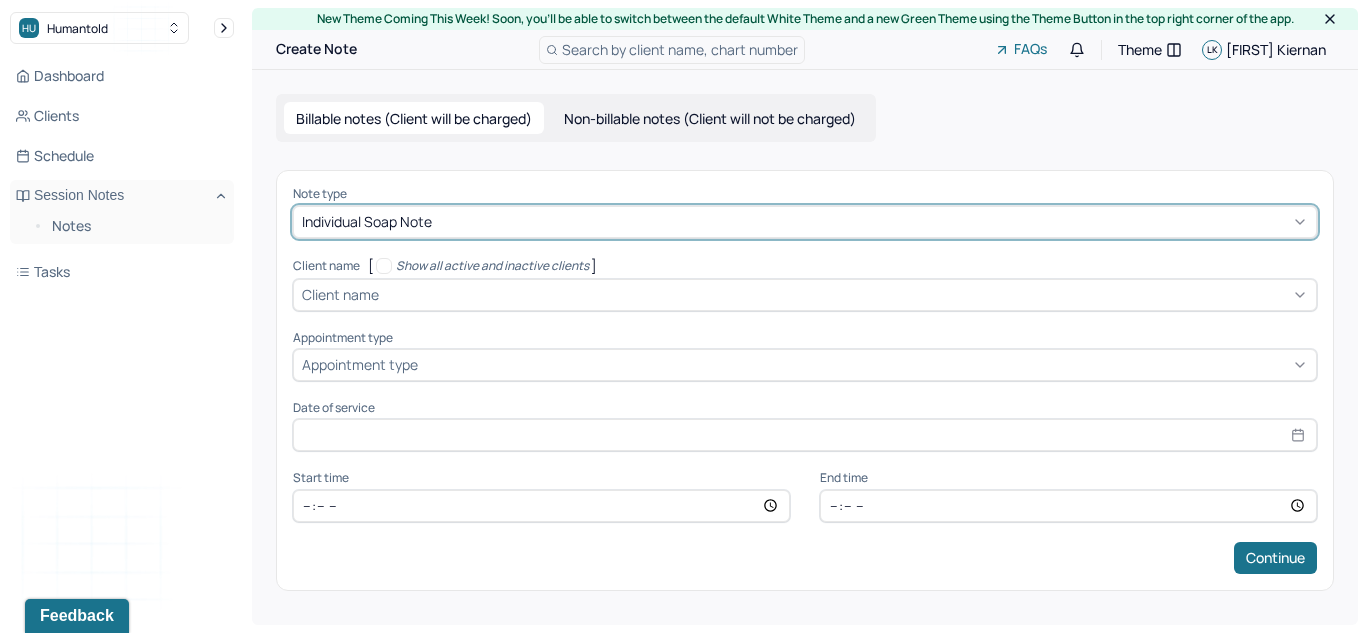 click at bounding box center (845, 294) 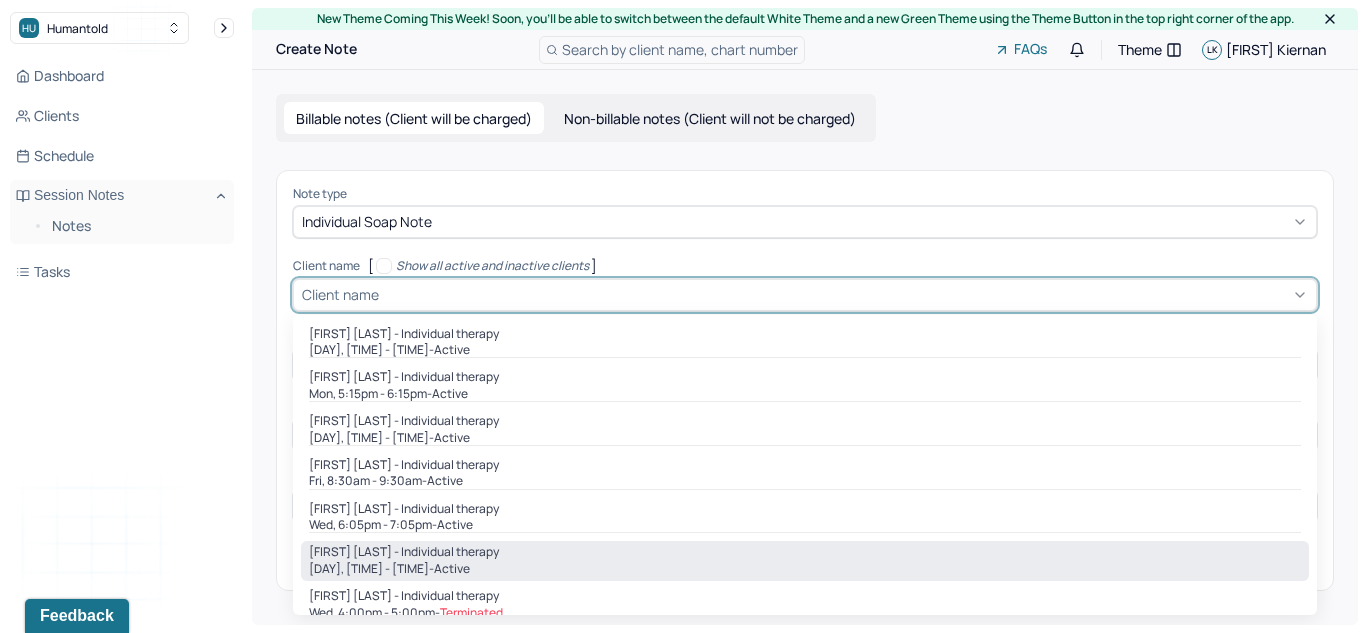 click on "[FIRST] [LAST] - Individual therapy" at bounding box center [404, 552] 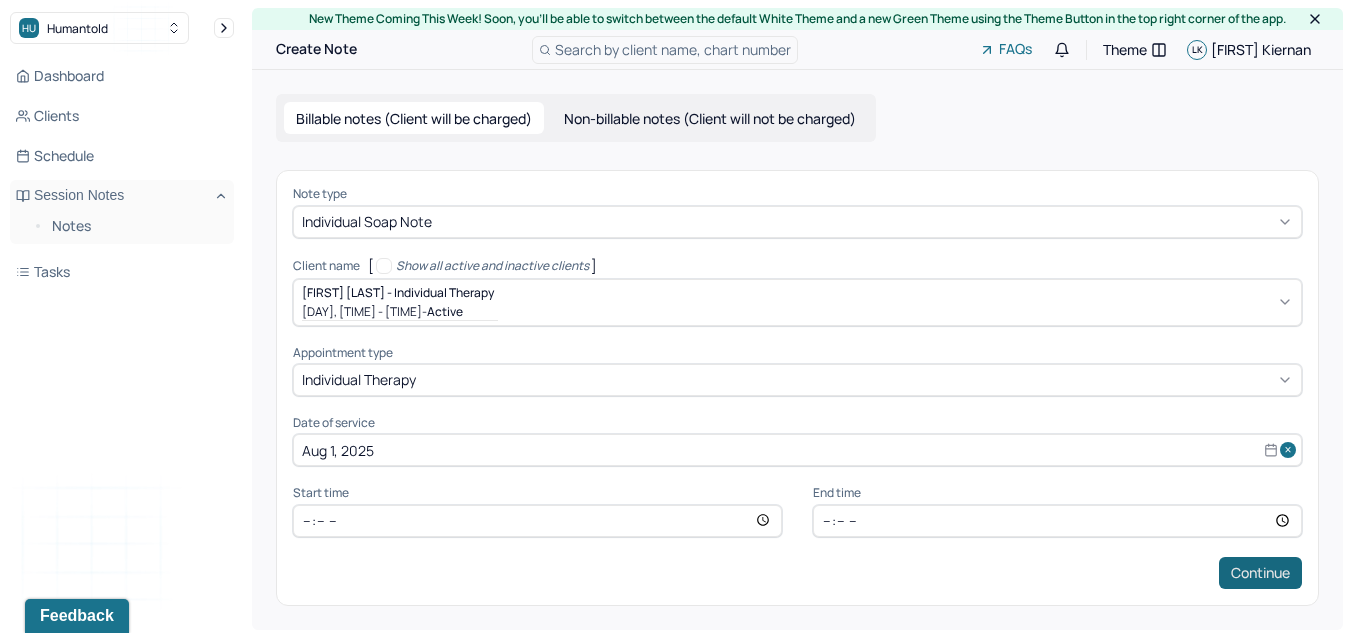 click on "Continue" at bounding box center (1260, 573) 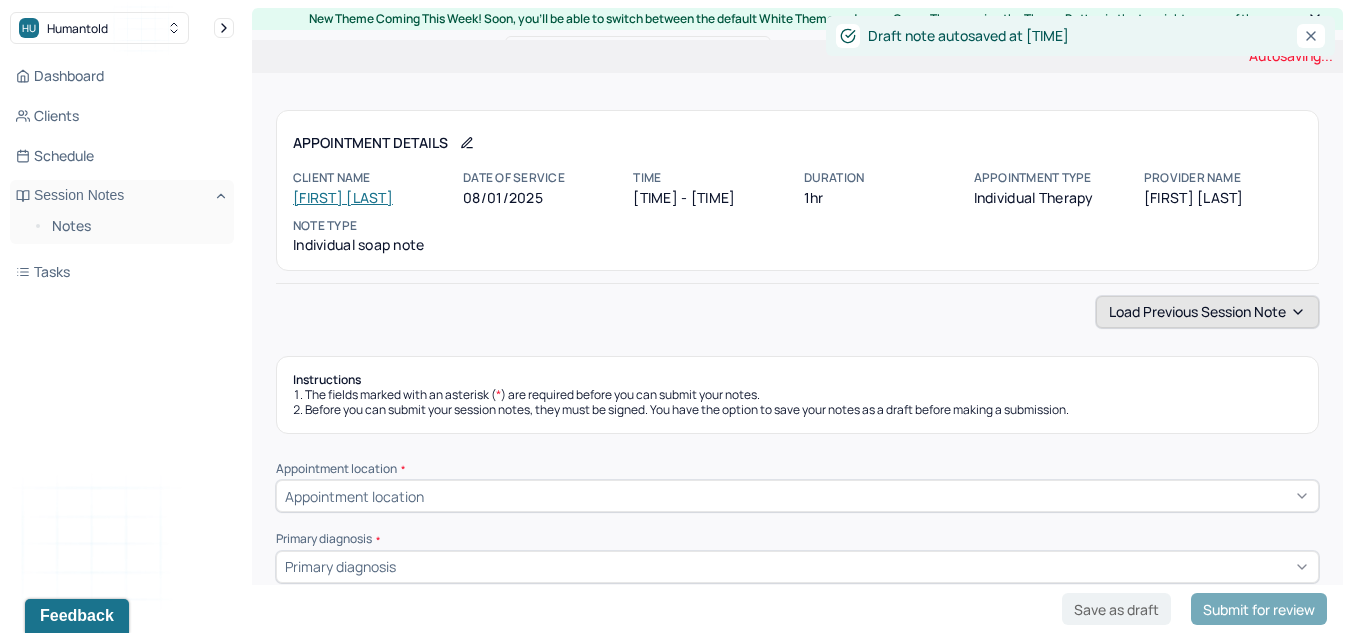 click on "Load previous session note" at bounding box center [1207, 312] 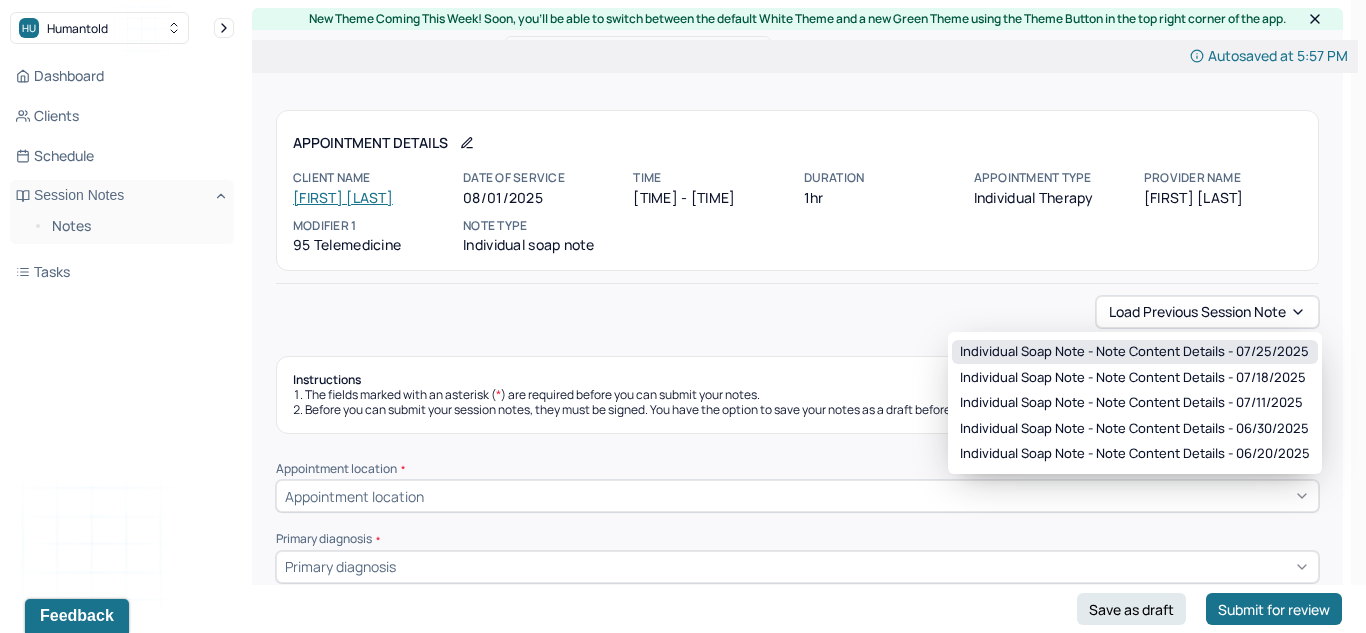 click on "Individual soap note   - Note content Details -   07/25/2025" at bounding box center [1134, 352] 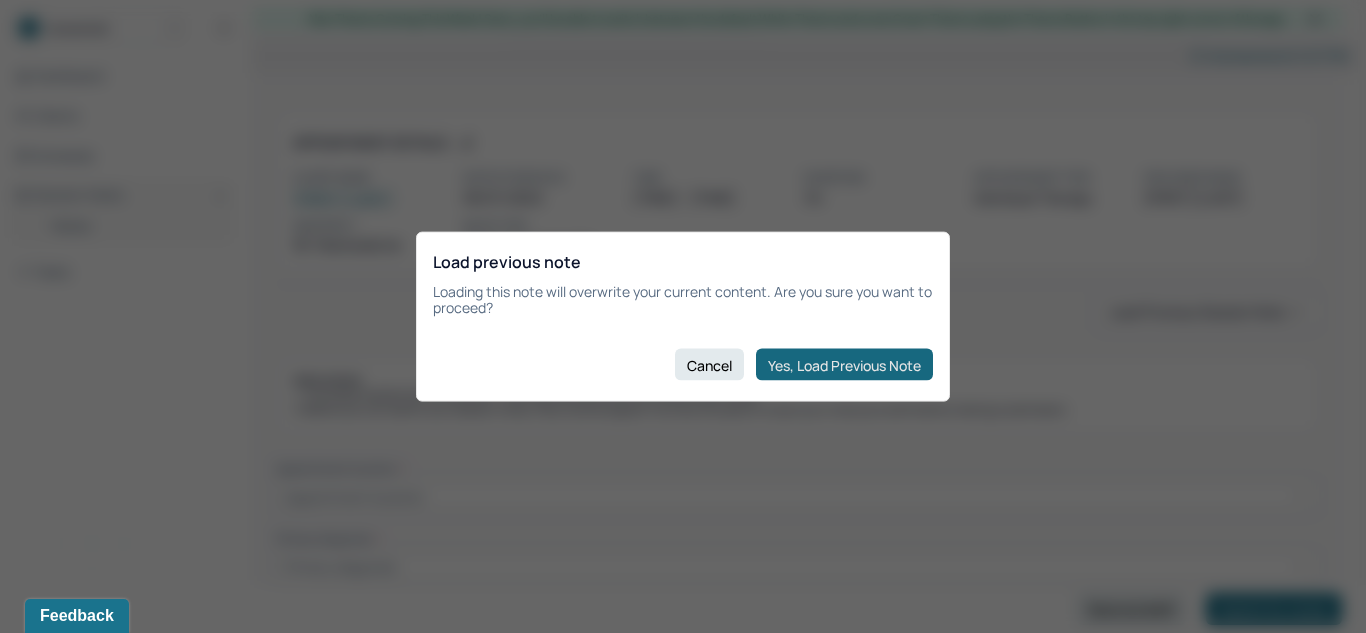 click on "Yes, Load Previous Note" at bounding box center (844, 365) 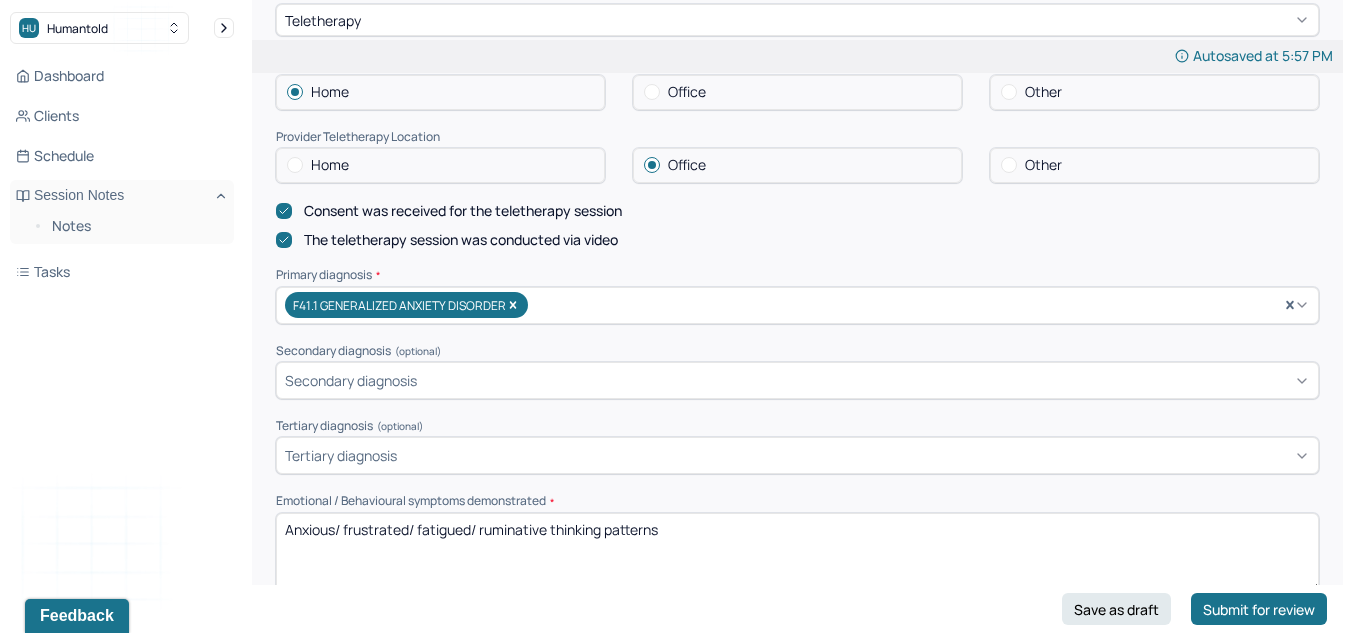scroll, scrollTop: 524, scrollLeft: 0, axis: vertical 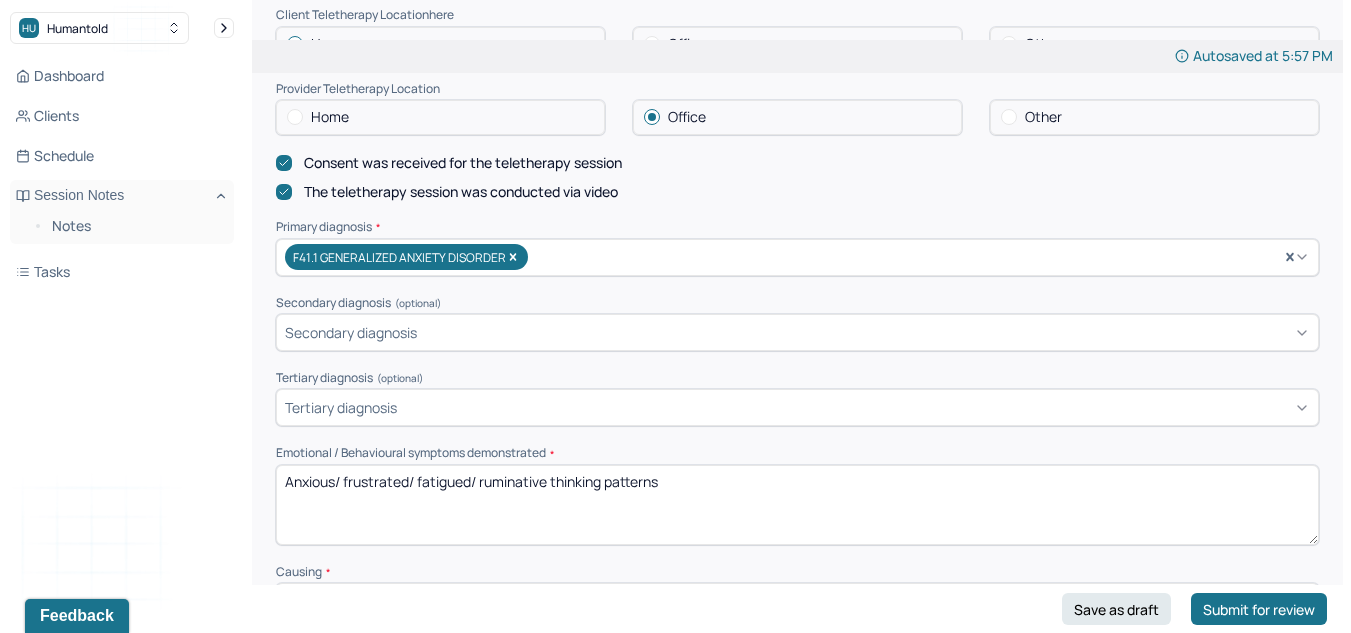 click on "Anxious/ frustrated/ fatigued/ ruminative thinking patterns" at bounding box center [797, 505] 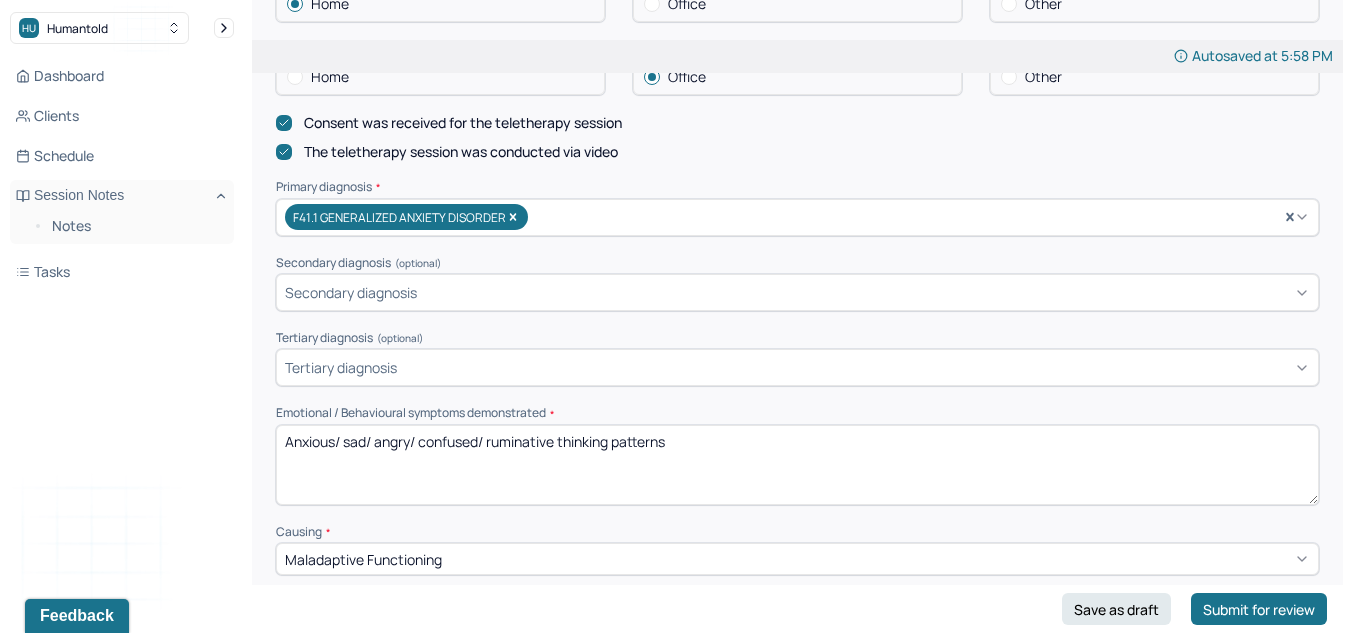 scroll, scrollTop: 565, scrollLeft: 0, axis: vertical 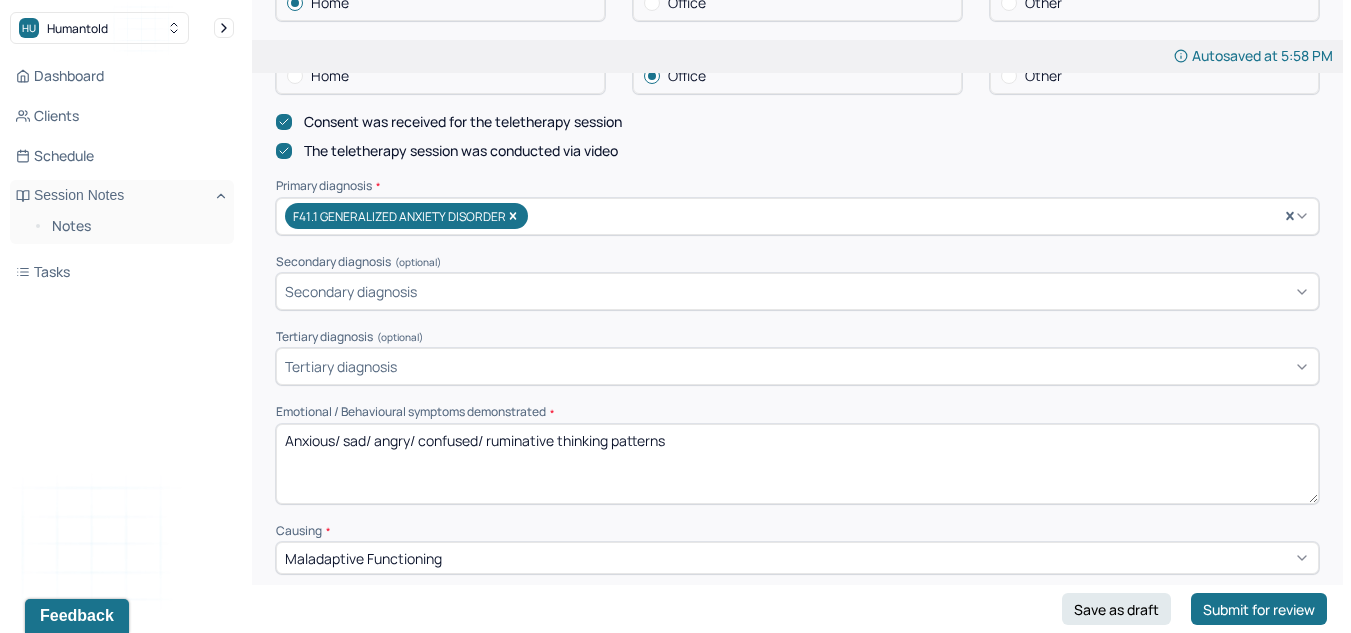 click on "Anxious/ sad/ angry/ confused/ ruminative thinking patterns" at bounding box center [797, 464] 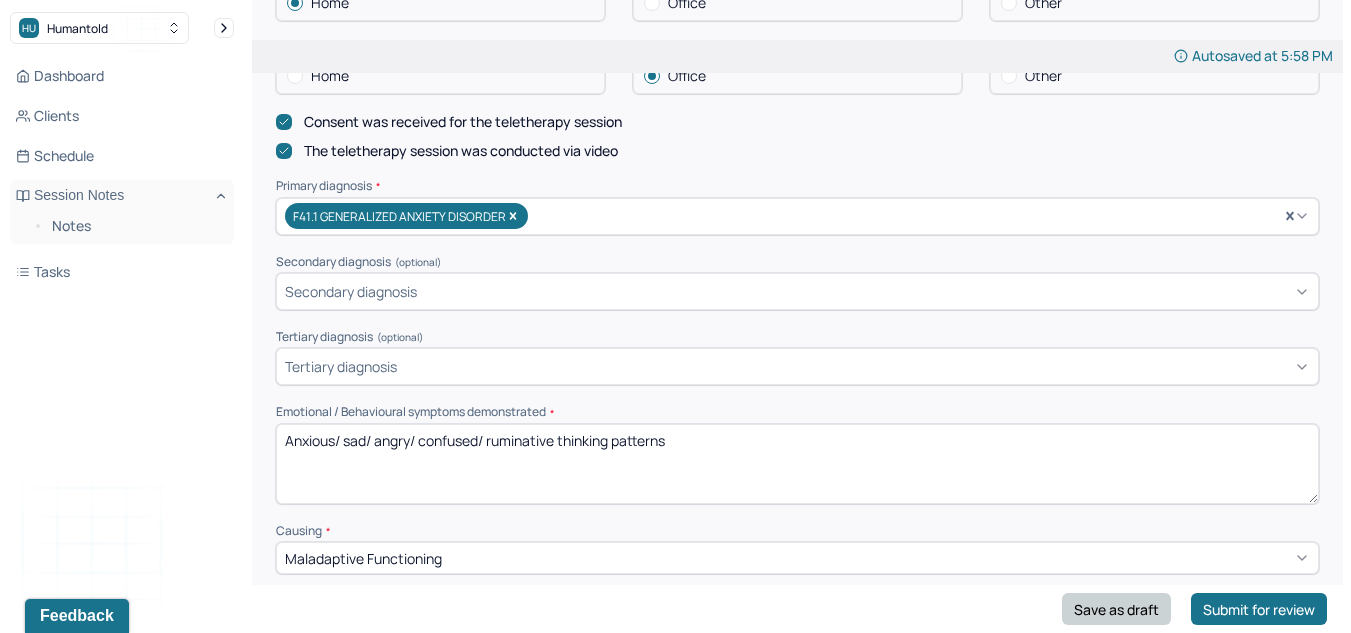 type on "Anxious/ sad/ angry/ confused/ ruminative thinking patterns" 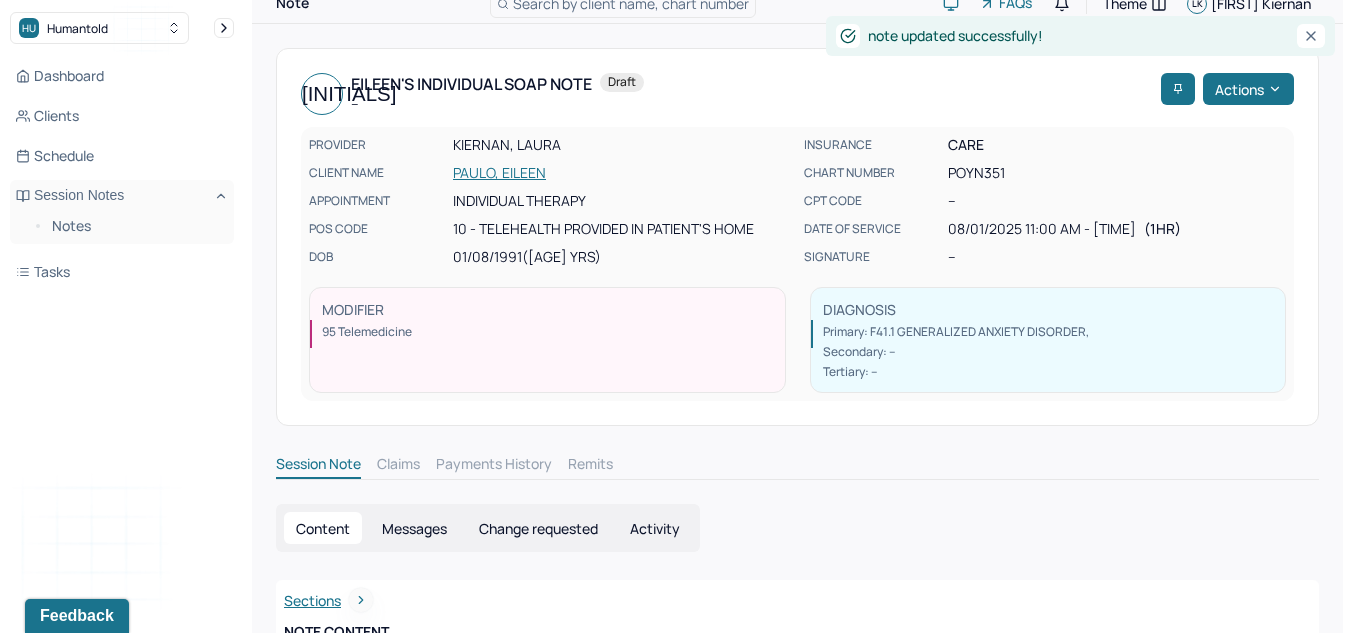 scroll, scrollTop: 0, scrollLeft: 0, axis: both 